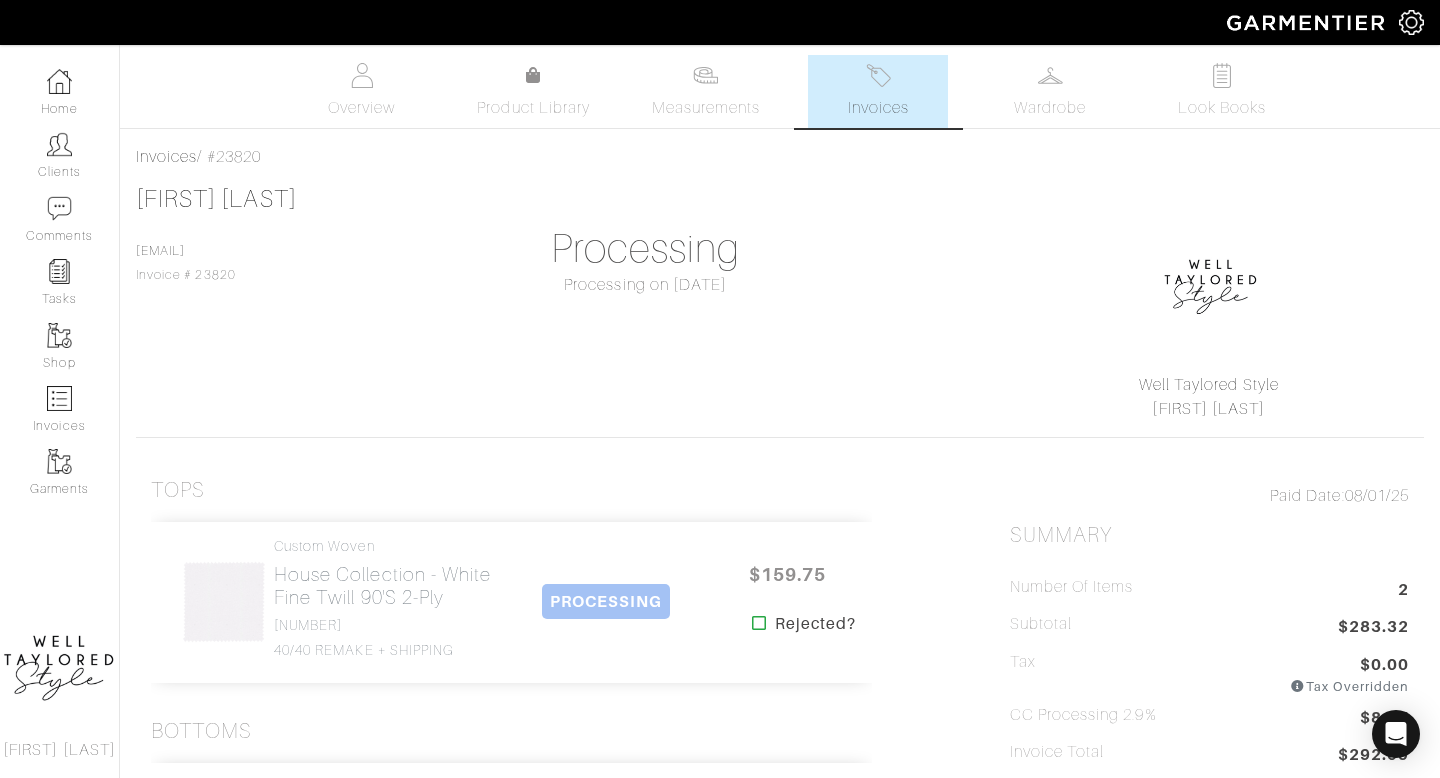 scroll, scrollTop: 0, scrollLeft: 0, axis: both 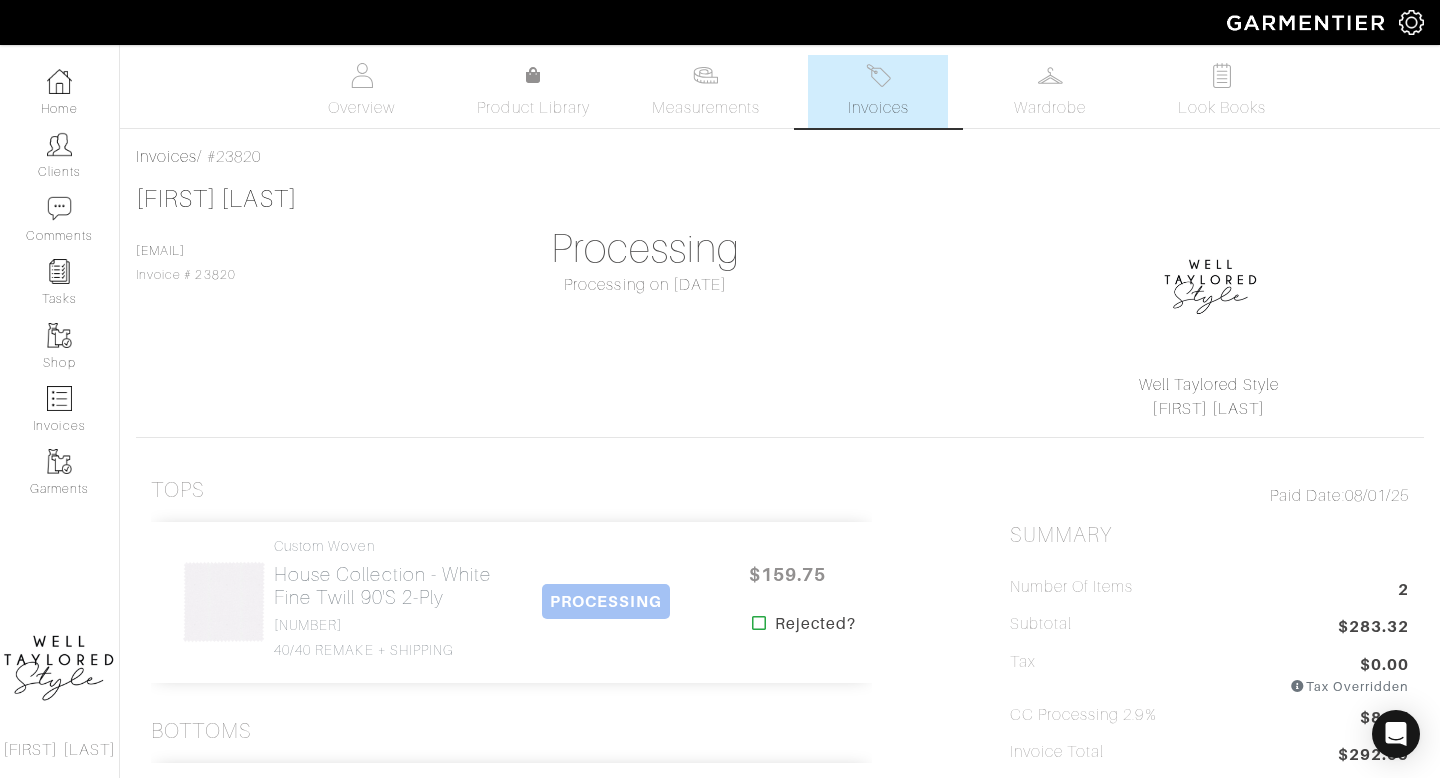 click at bounding box center (878, 75) 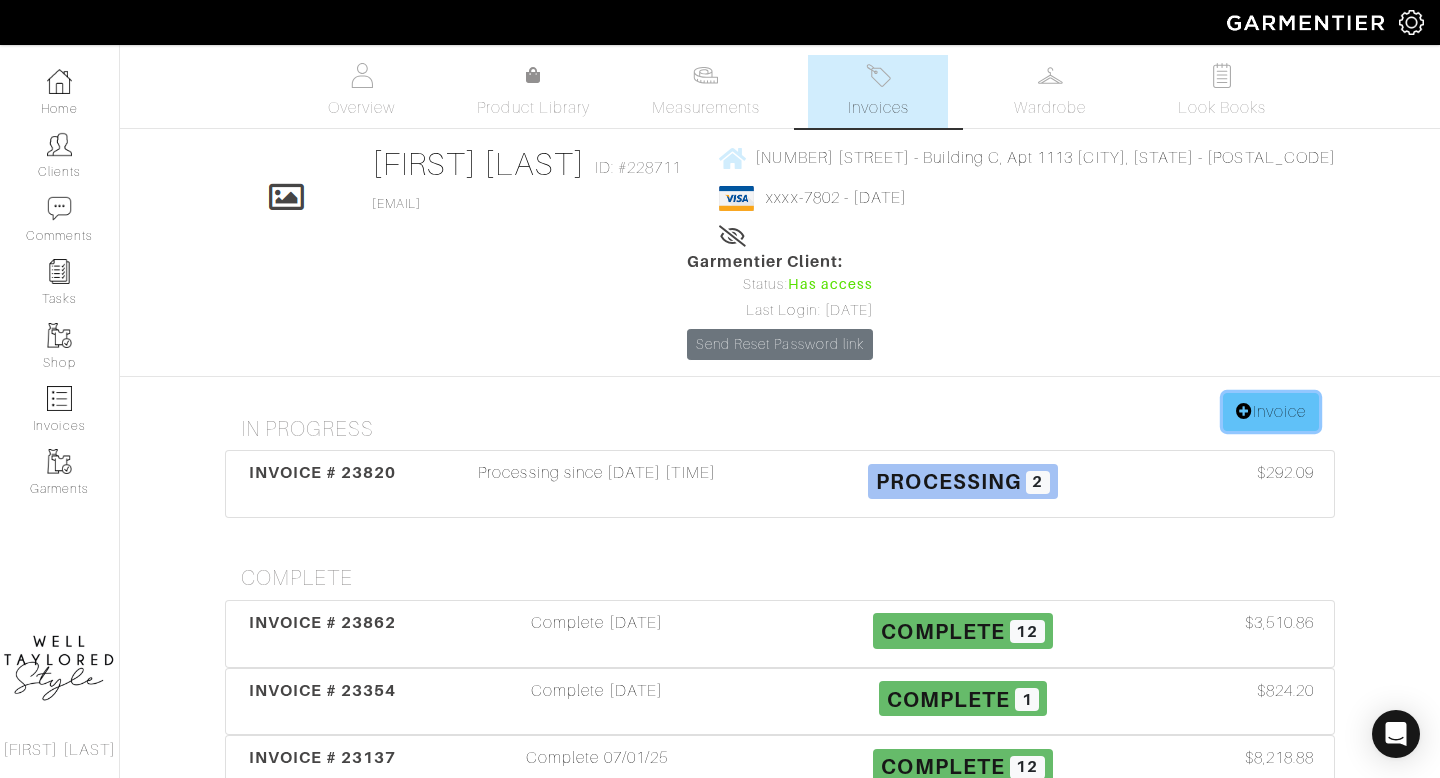 click on "Invoice" at bounding box center [1271, 412] 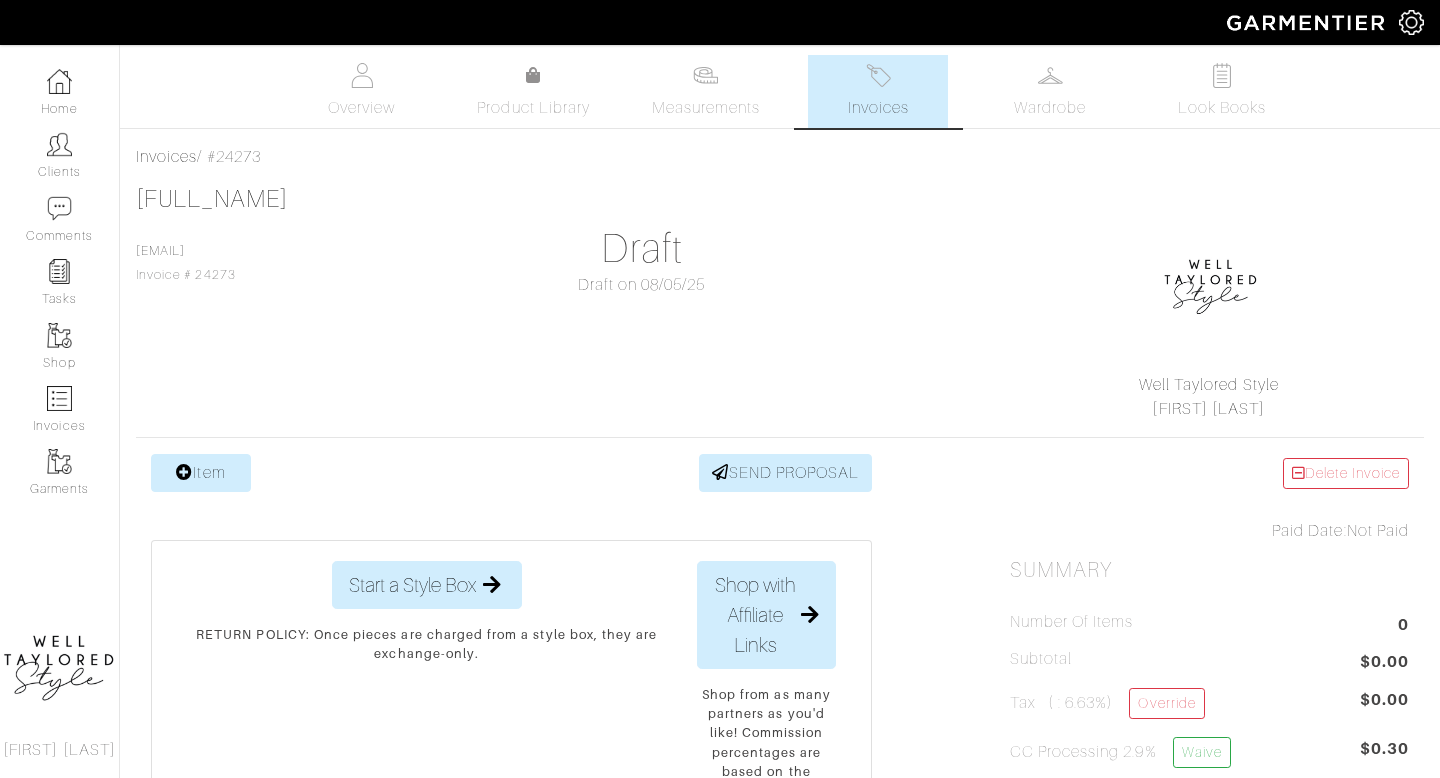 scroll, scrollTop: 0, scrollLeft: 0, axis: both 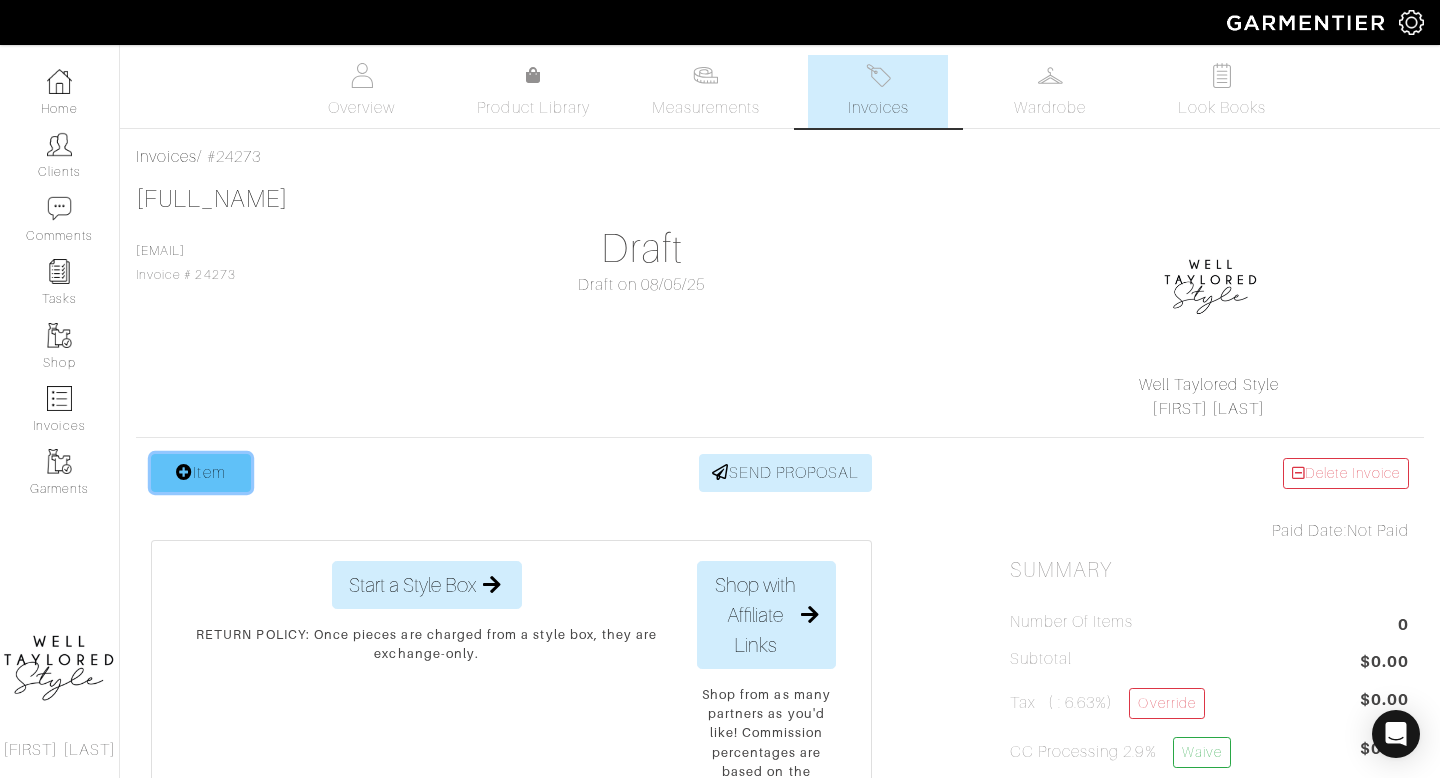 click on "Item" at bounding box center (201, 473) 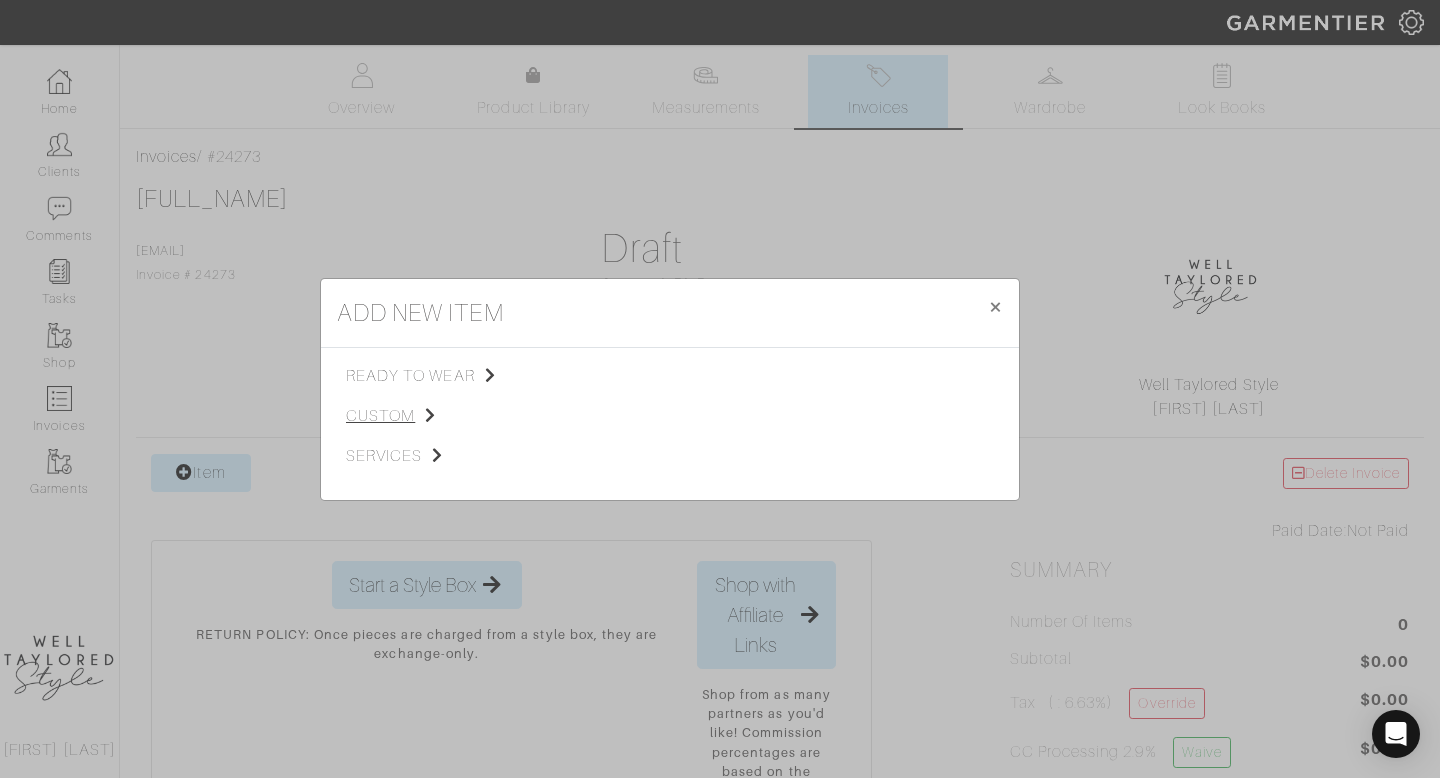 click on "custom" at bounding box center (446, 416) 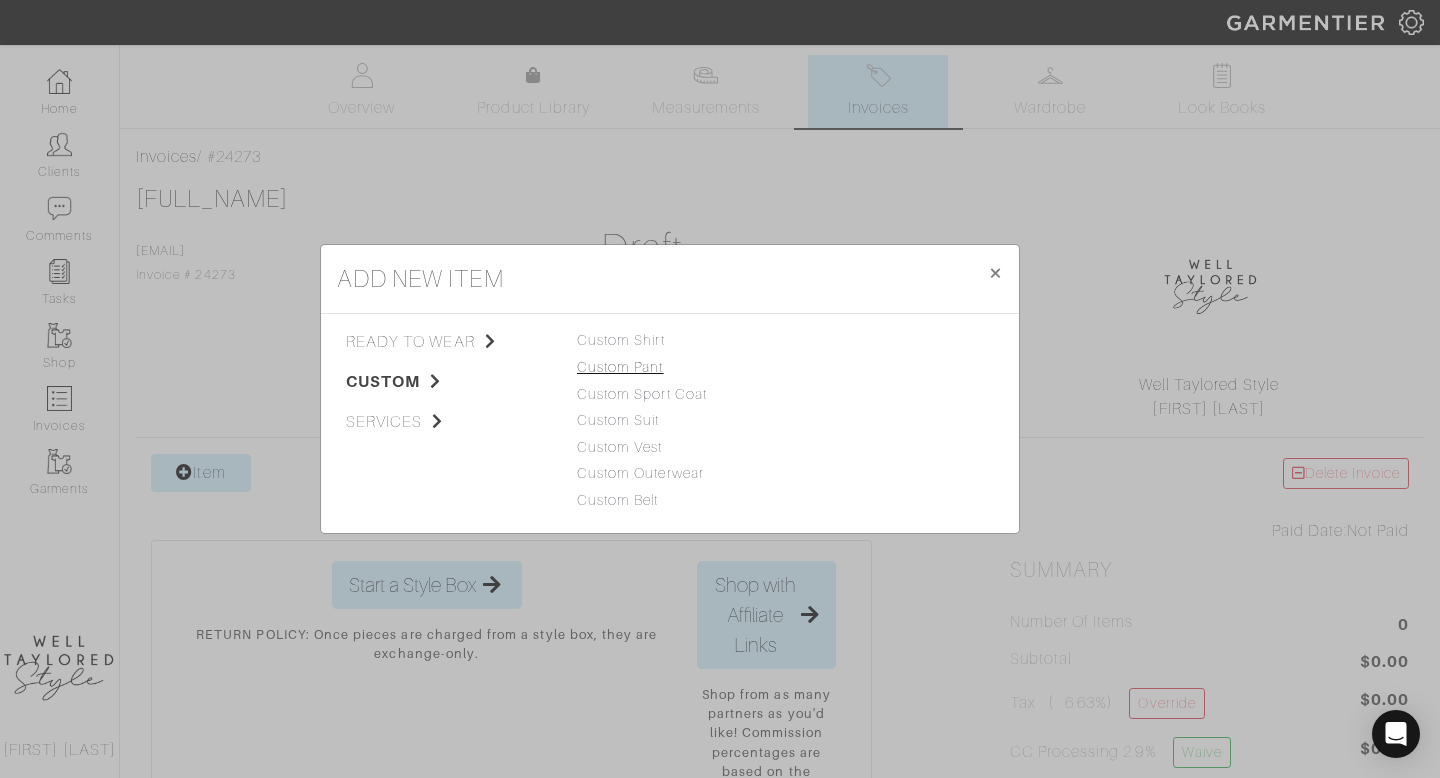 click on "Custom Pant" at bounding box center (620, 367) 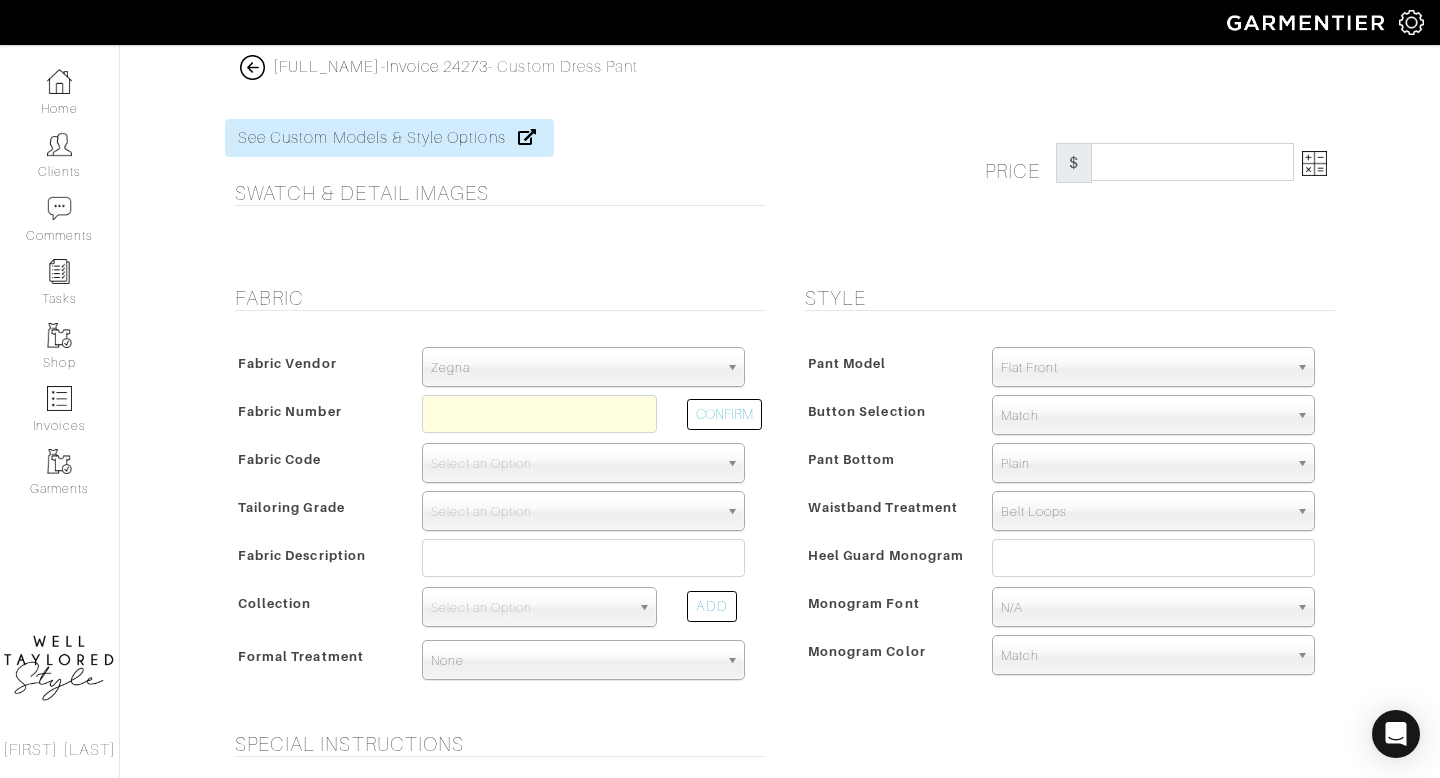 click on "Zegna" at bounding box center [574, 368] 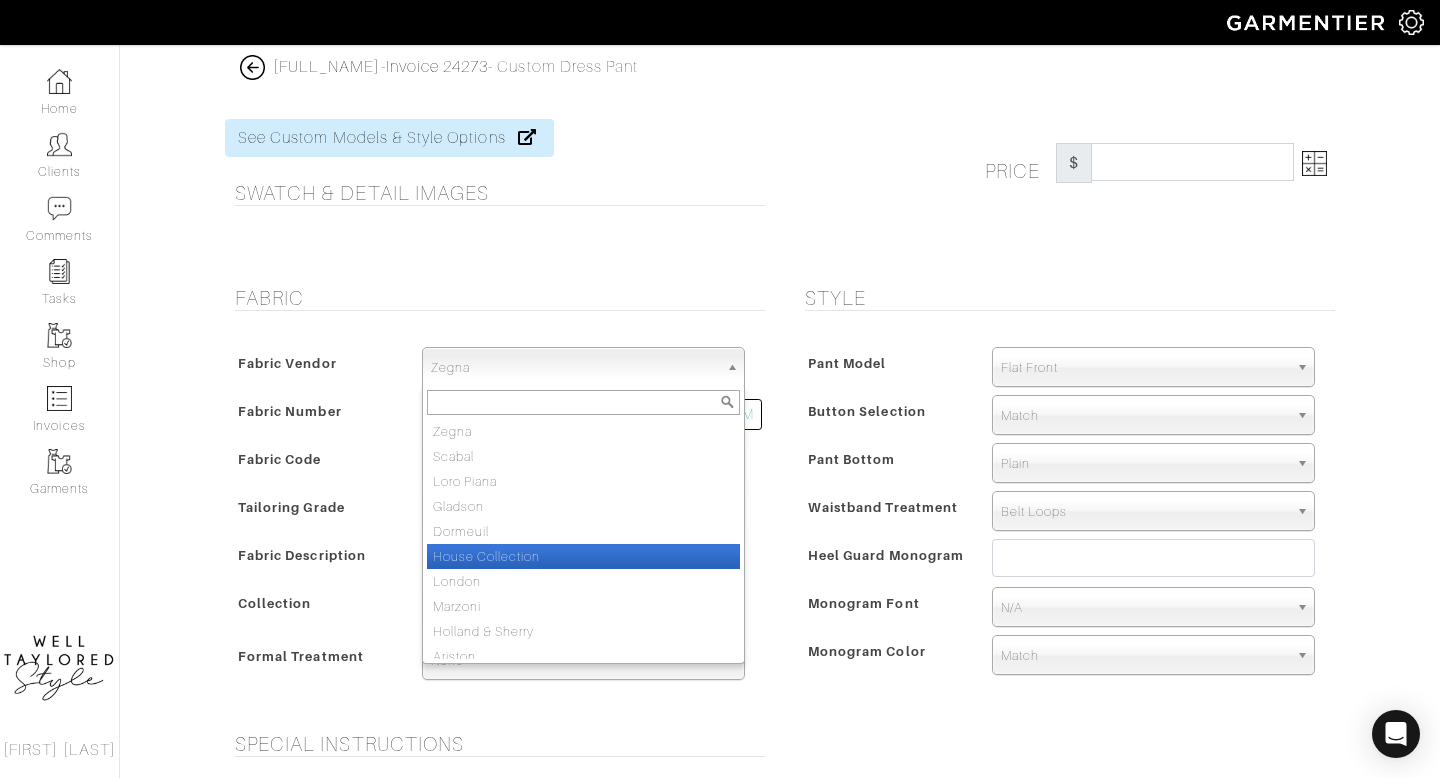 click on "House Collection" at bounding box center (583, 556) 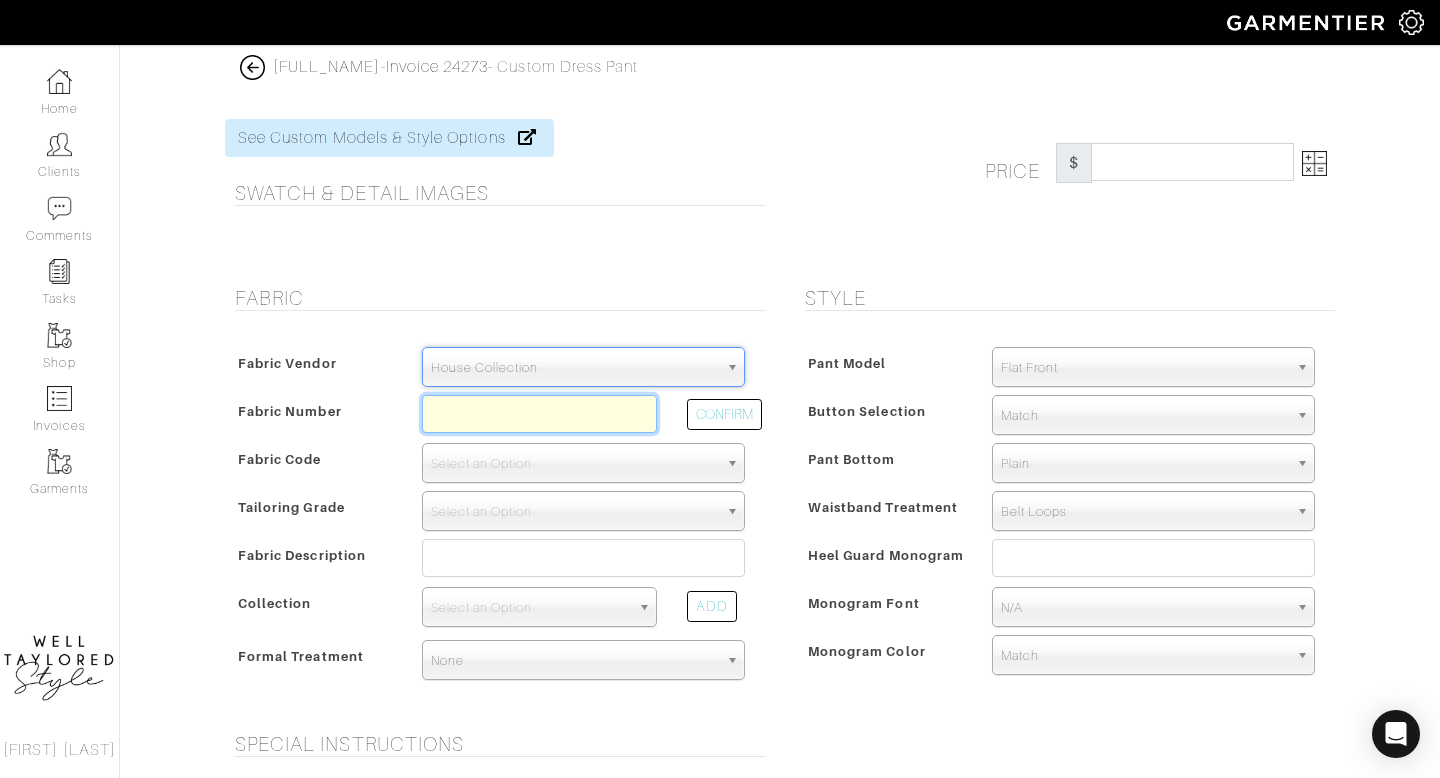 click at bounding box center (539, 414) 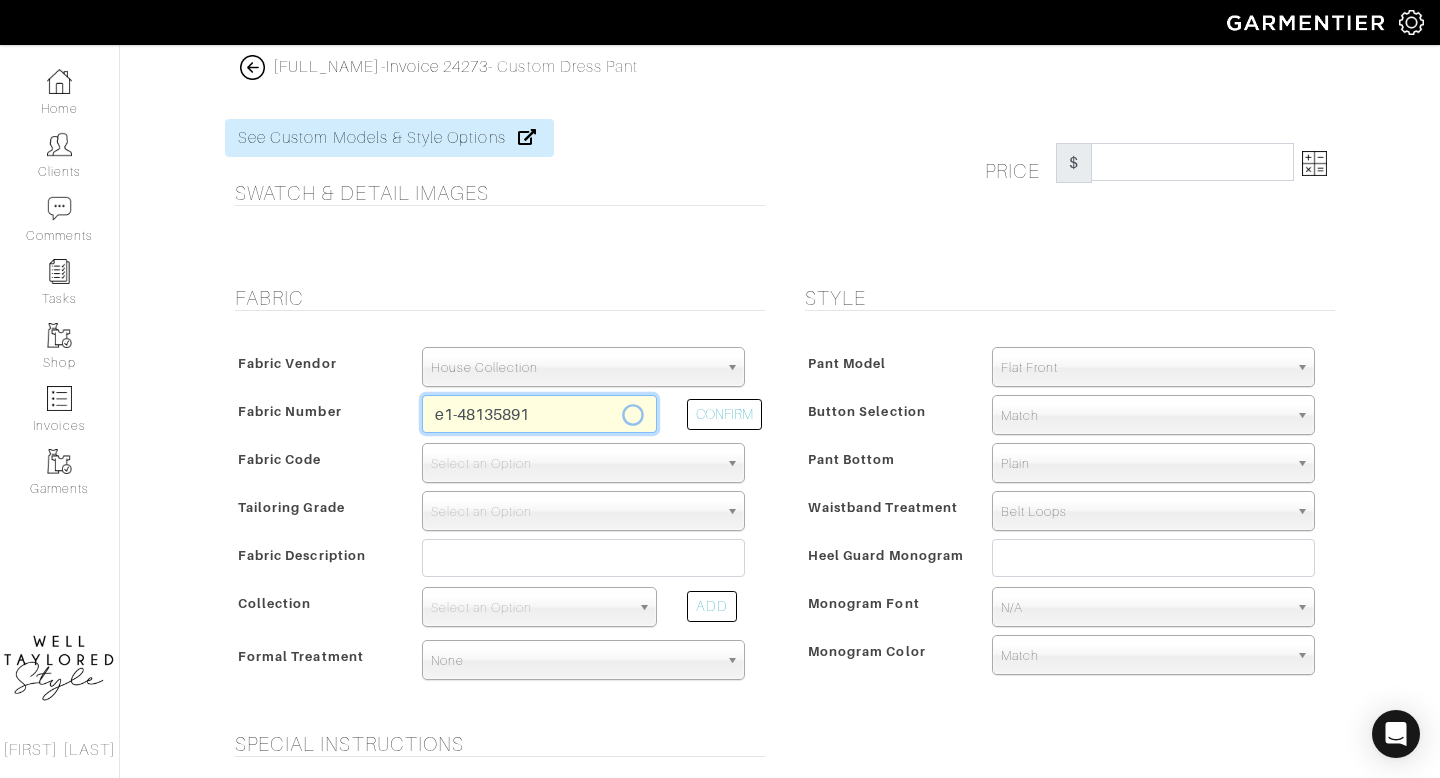 type on "E1-48135891" 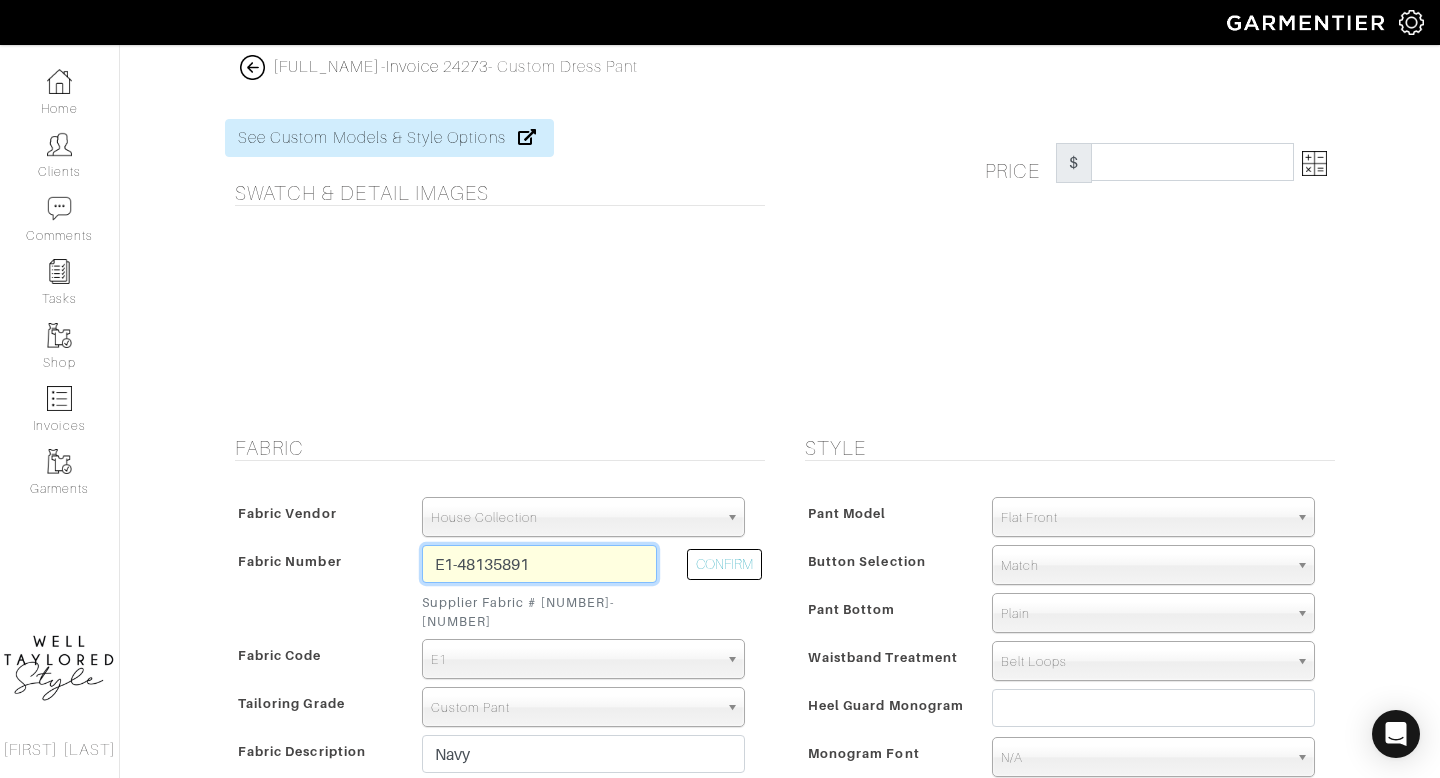 type on "340.00" 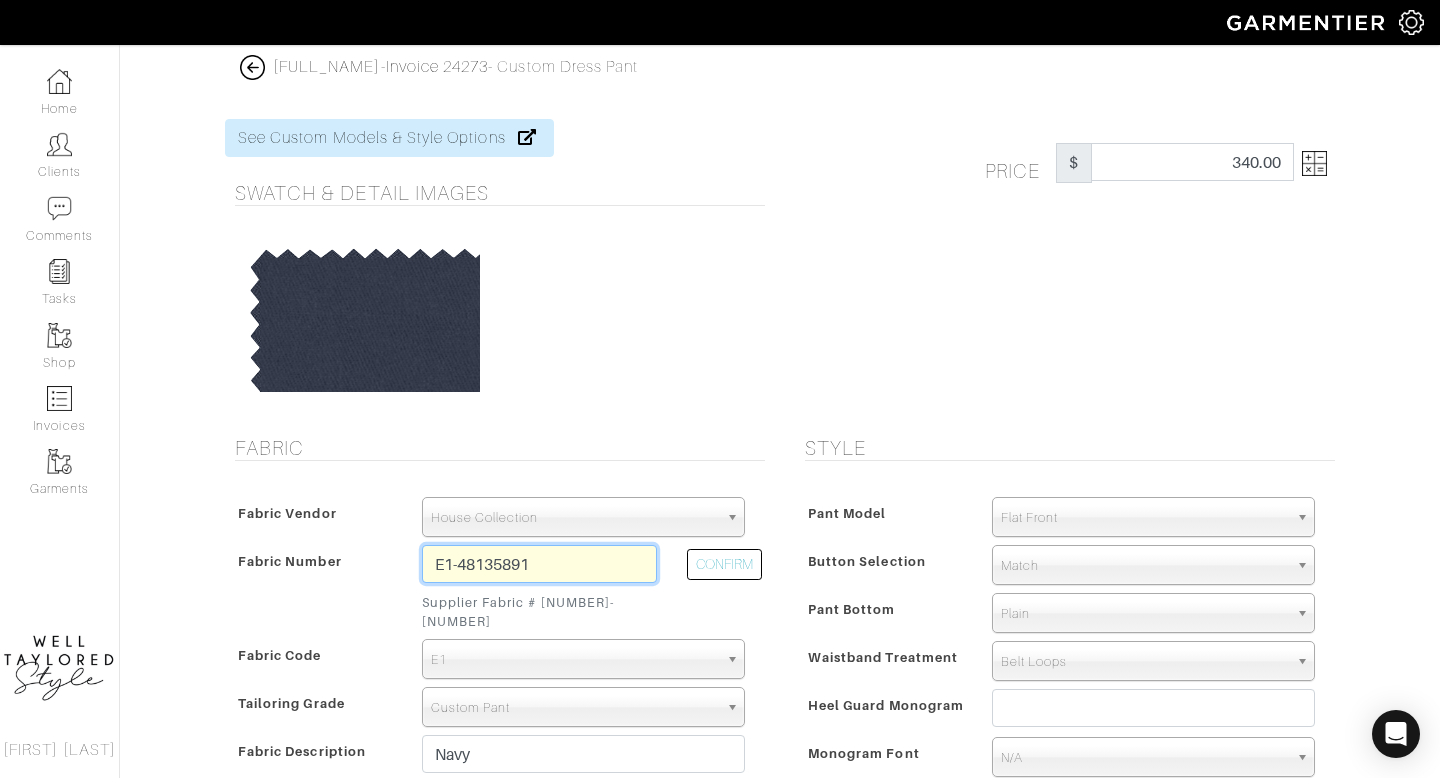type on "E1-48135891" 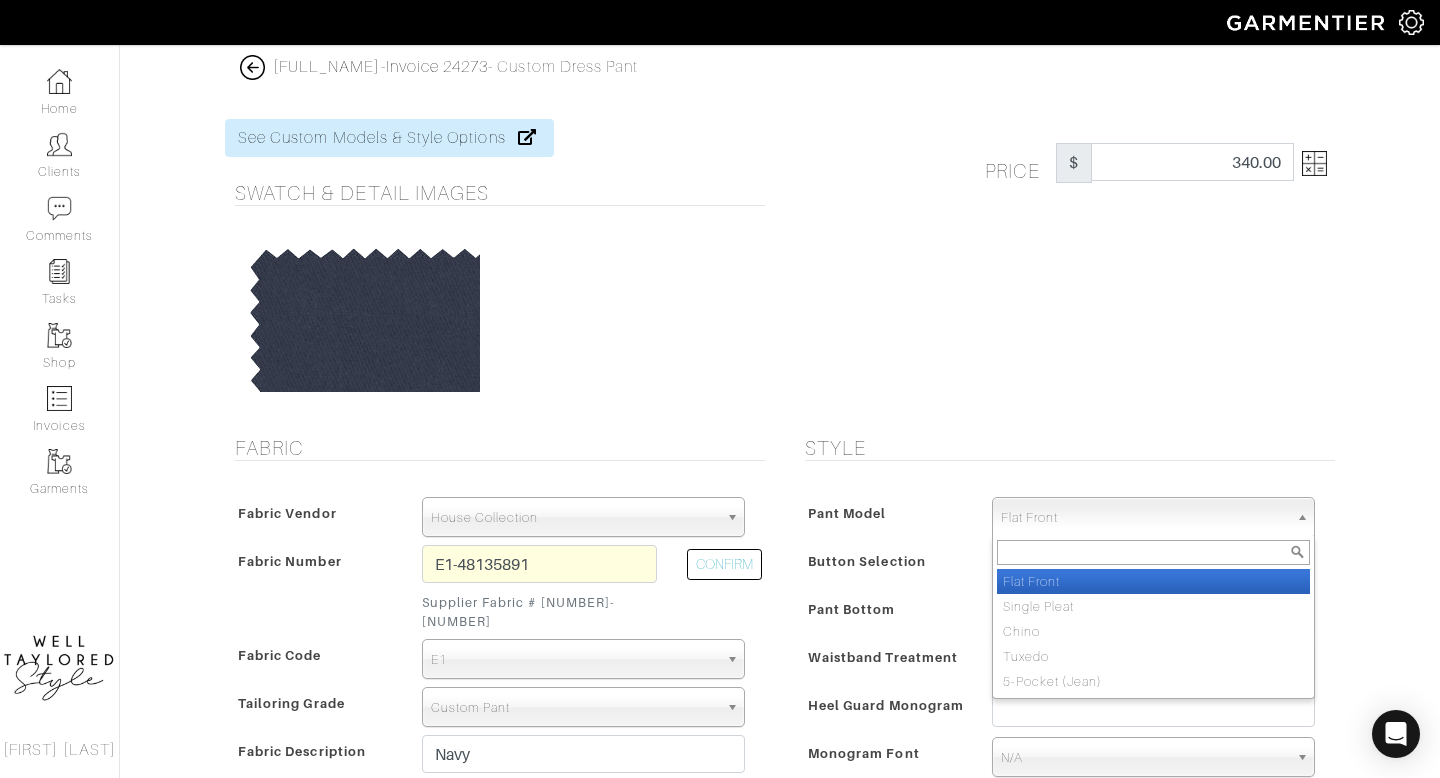 click on "Flat Front" at bounding box center (1144, 518) 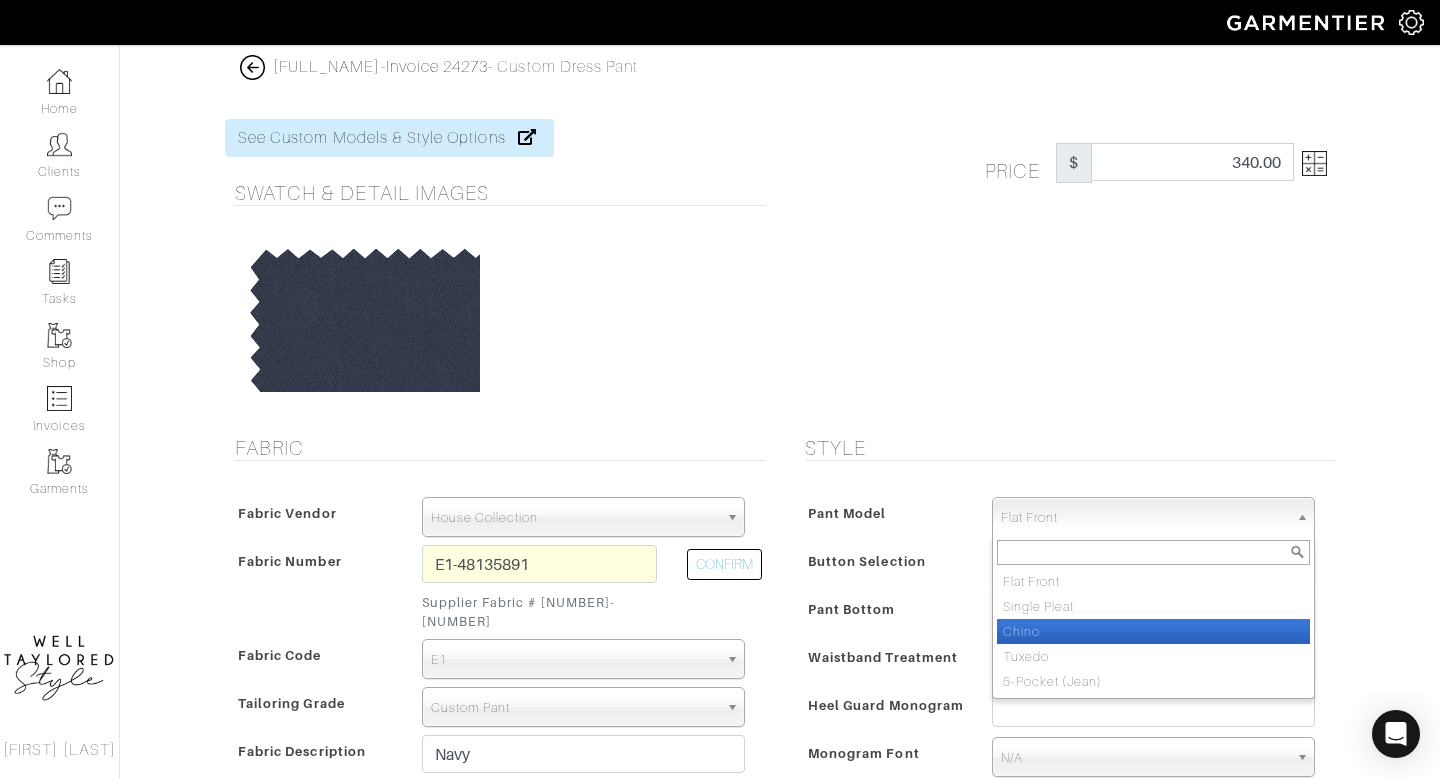 click on "Chino" at bounding box center (1153, 631) 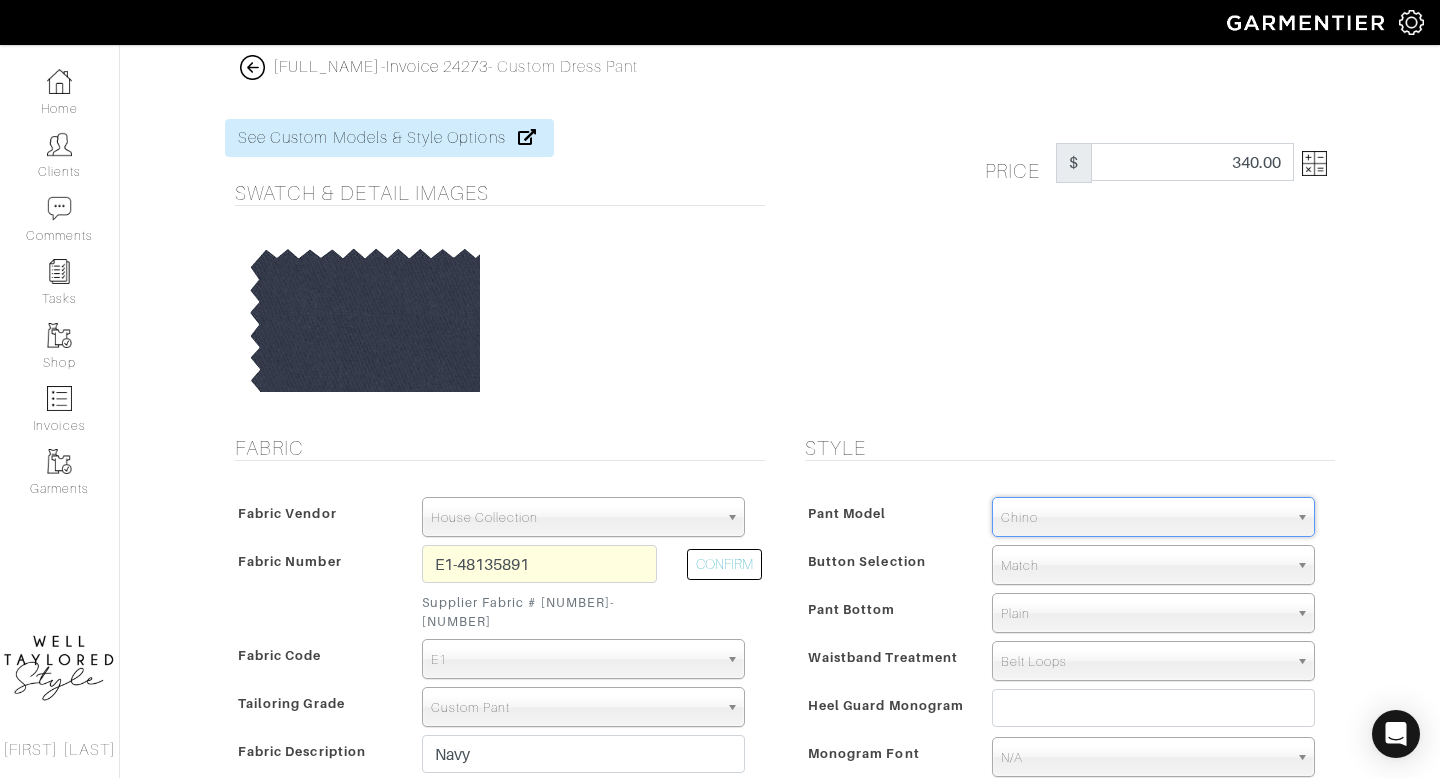 click on "Match" at bounding box center (1144, 566) 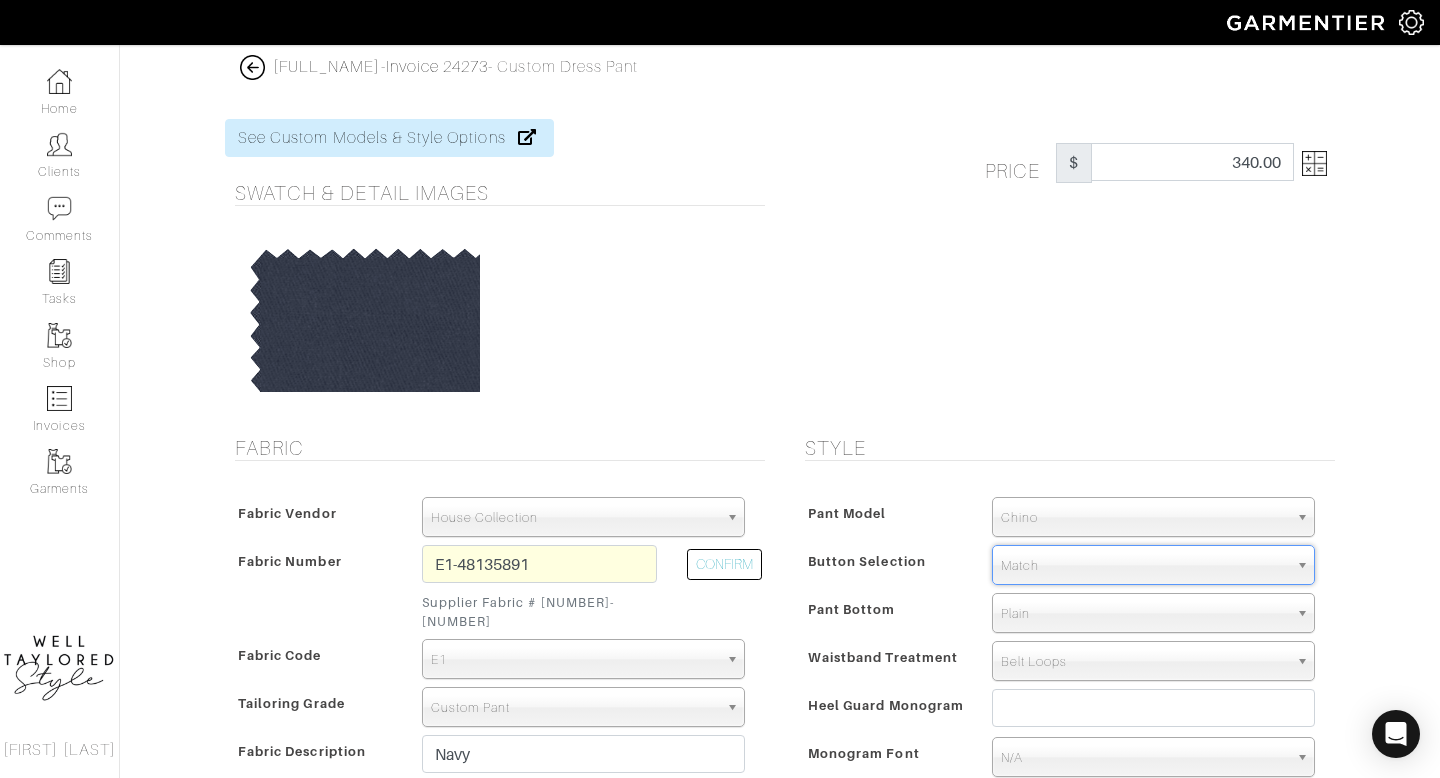click on "Match" at bounding box center [1144, 566] 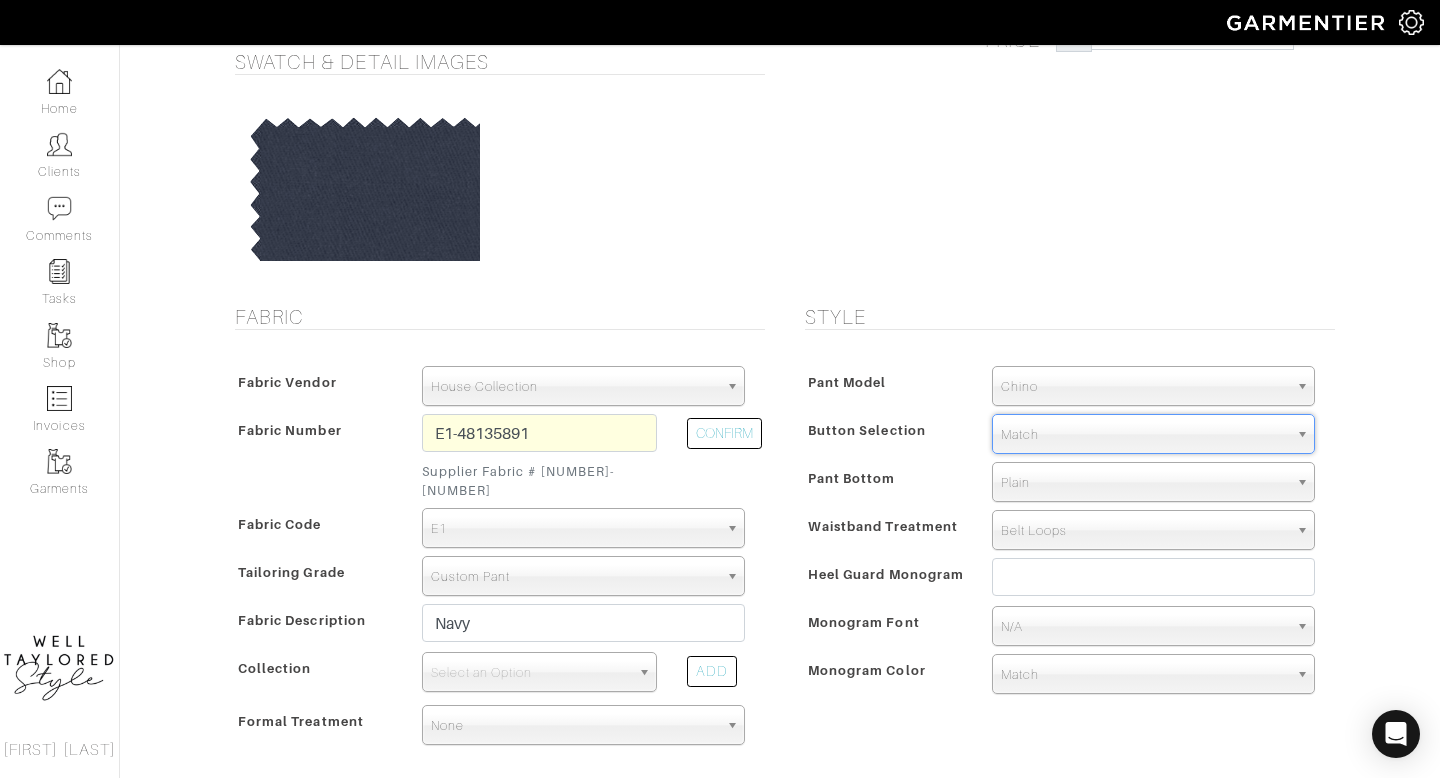 scroll, scrollTop: 167, scrollLeft: 0, axis: vertical 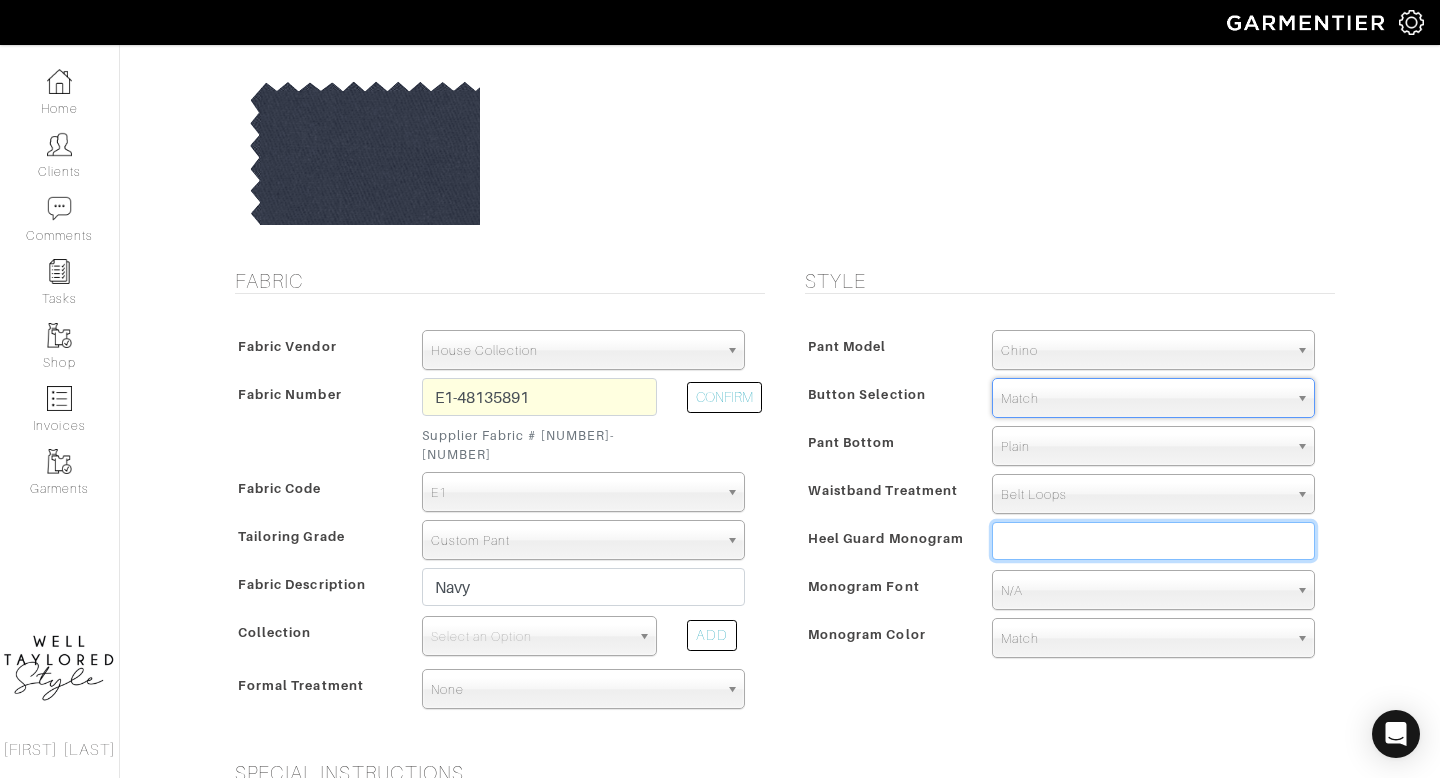 click at bounding box center [1153, 541] 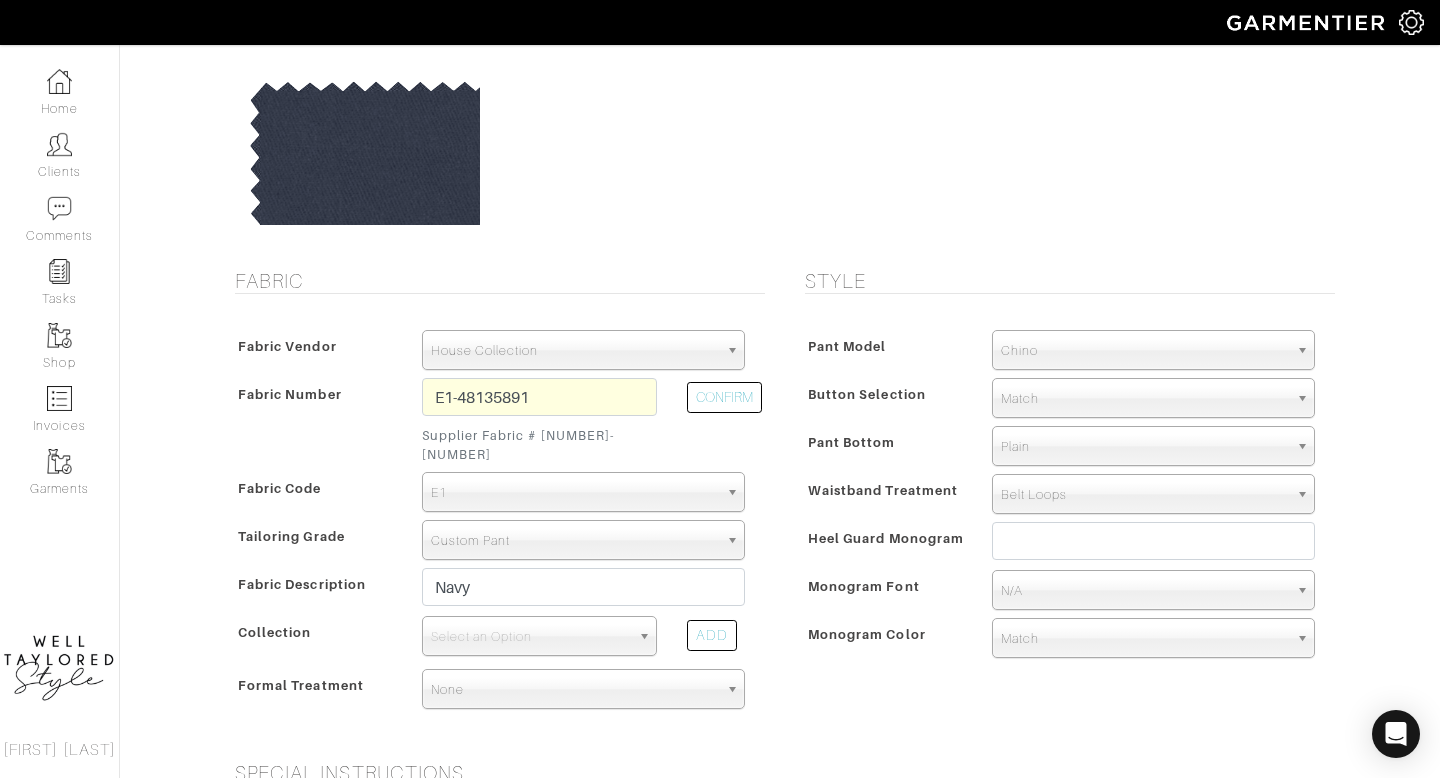 click on "Pant Model
Flat Front
Single Pleat
Chino
Tuxedo
5-Pocket (Jean)
Chino
Flat Front Single Pleat Chino Tuxedo 5-Pocket (Jean)
Button Selection
Match Formal - Fabric Covered with Formal Treatment Fabric Fabric Covered Shell Cloth Black British Navy Burgundy Caramel Charcoal Gray Cobalt Blue Coffee Crimson Dark Brown Dark Gray Dark Olive Dark Taupe Ivory Lavender Light Blue Light Gray Medium Blue Medium Brown Medium Gray Midnight Blue Navy Olive Pink Purple Sand Tan Winter White Dark Brown Horn Medium Brown Horn Rust Brown Horn Smoke Mother of Pearl White Mother of Pearl Black Leather Dark Brown Leather Light Brown Leather Black Marbled Premium Black Solid Premium" at bounding box center [1065, 498] 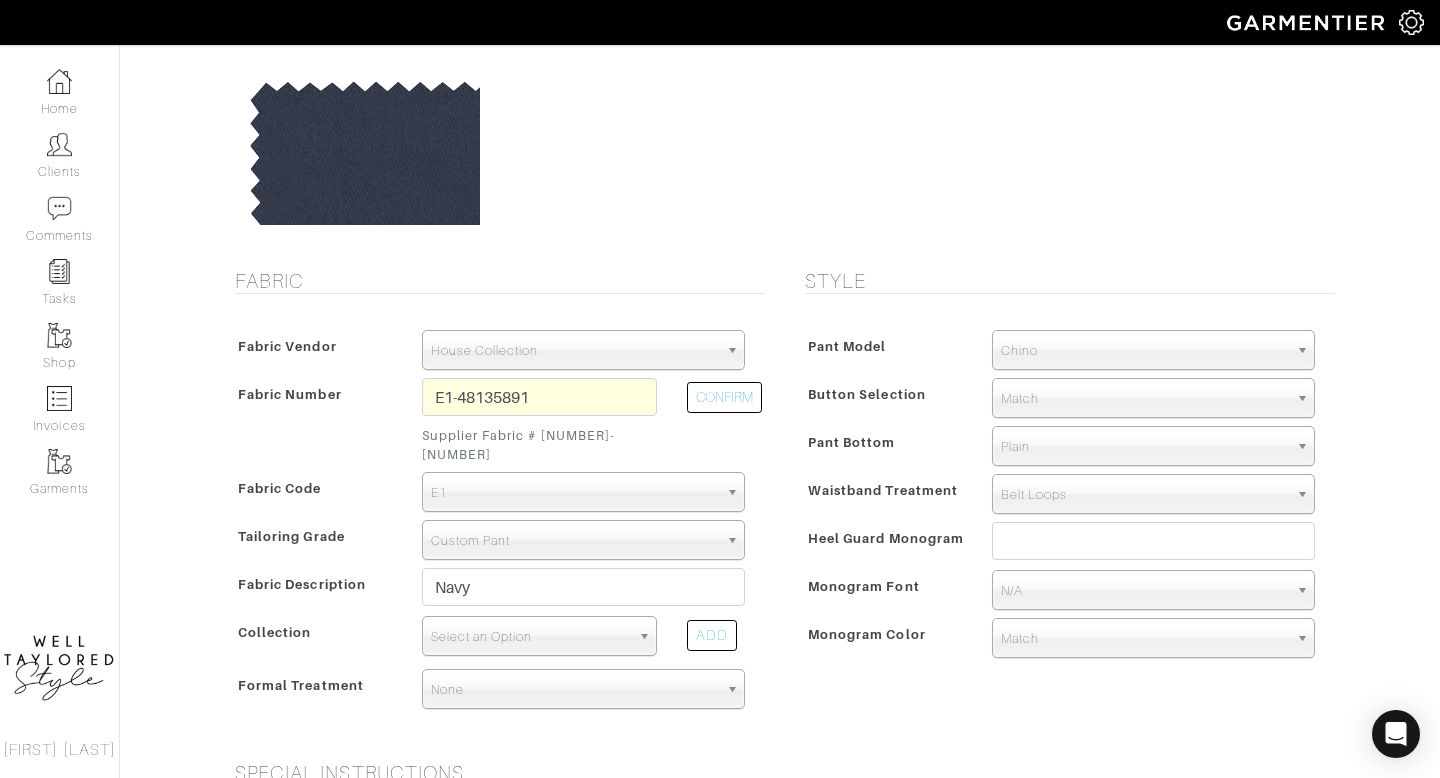 click on "Select an Option" at bounding box center [530, 637] 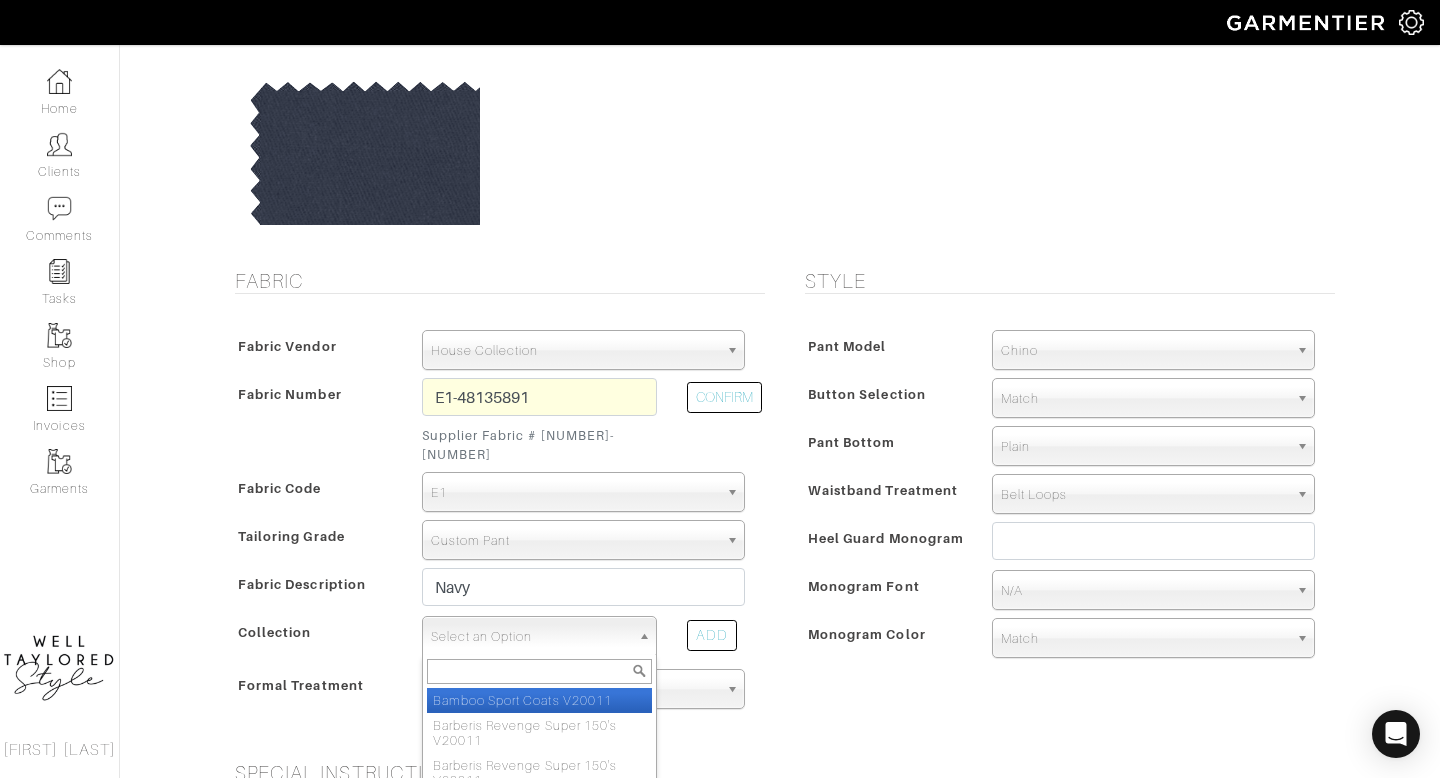 click on "Select an Option" at bounding box center (530, 637) 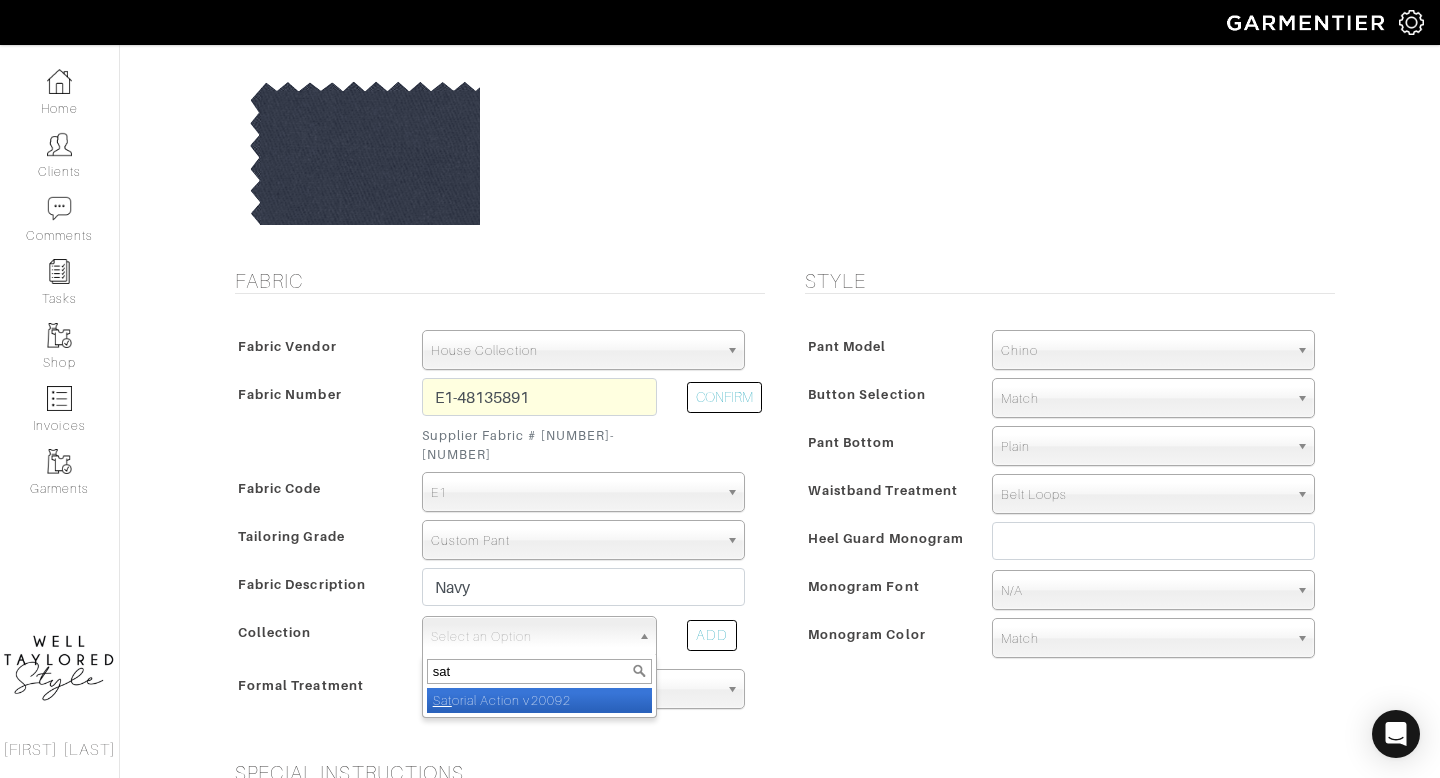 type on "sat" 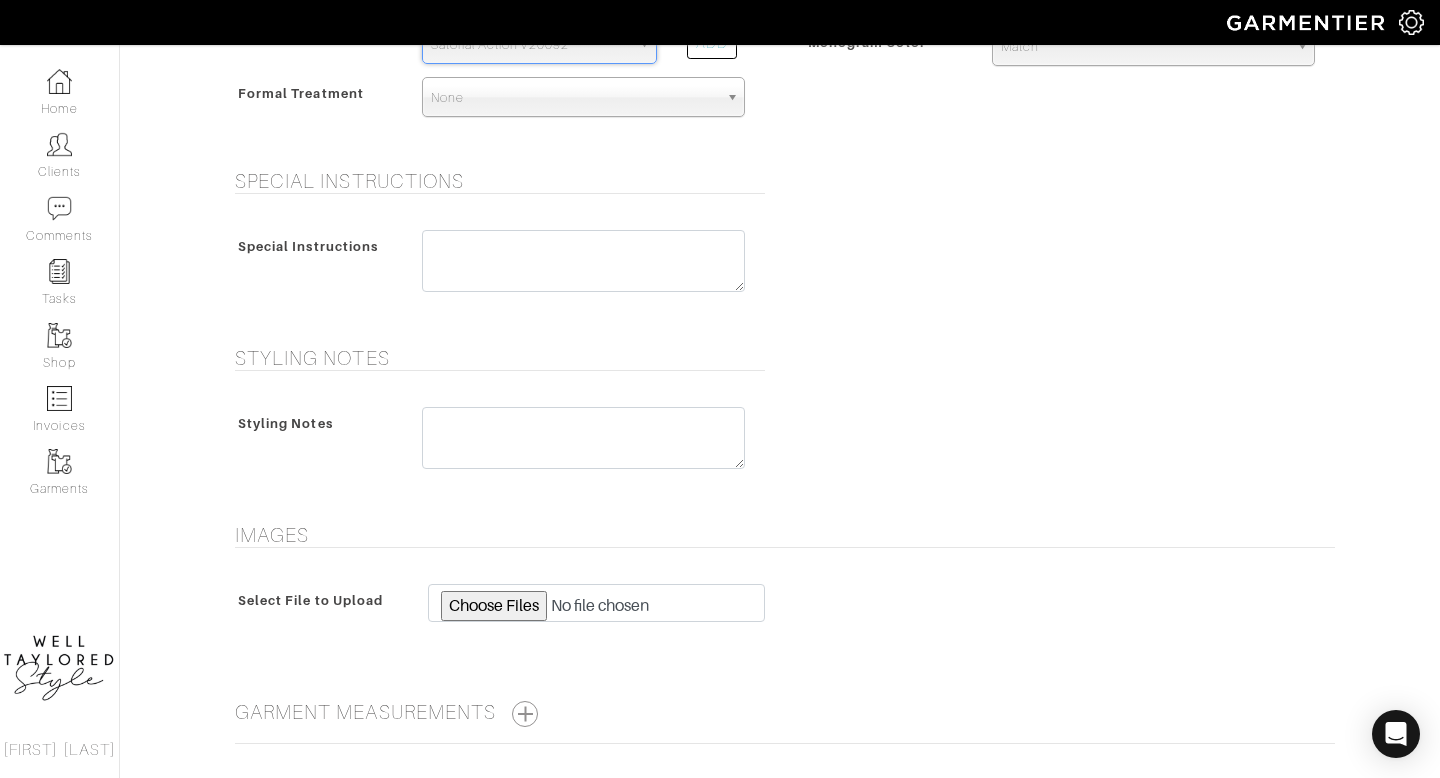 scroll, scrollTop: 798, scrollLeft: 0, axis: vertical 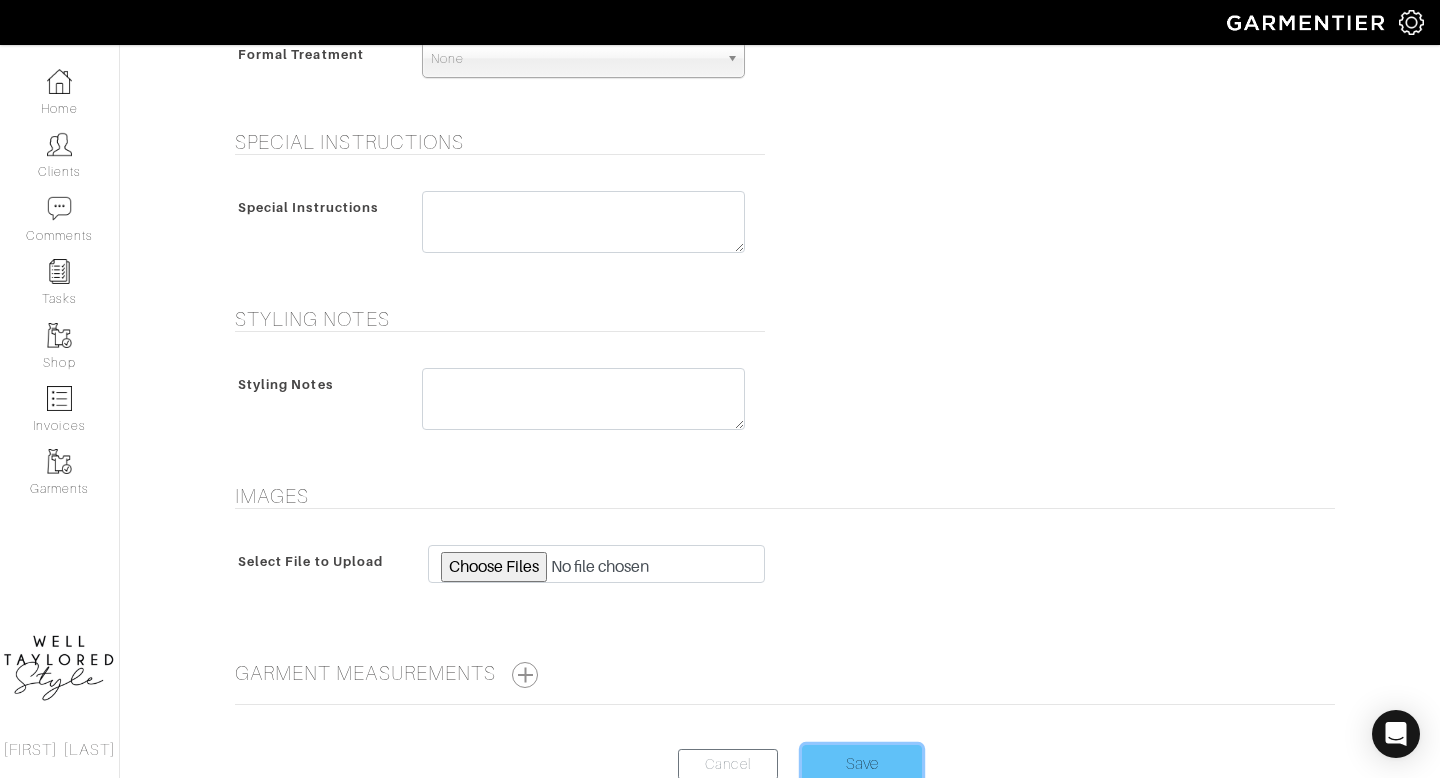 click on "Save" at bounding box center [862, 764] 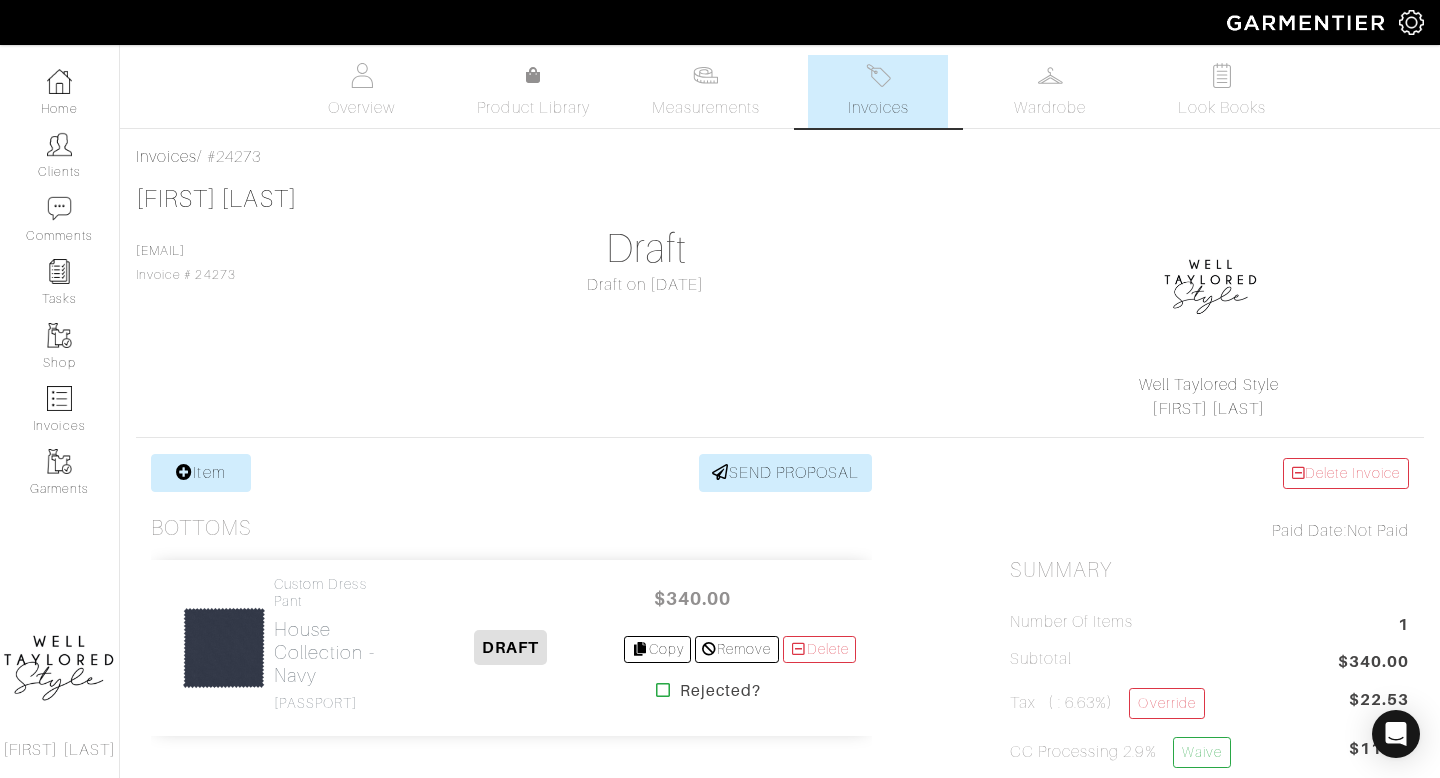 scroll, scrollTop: 0, scrollLeft: 0, axis: both 